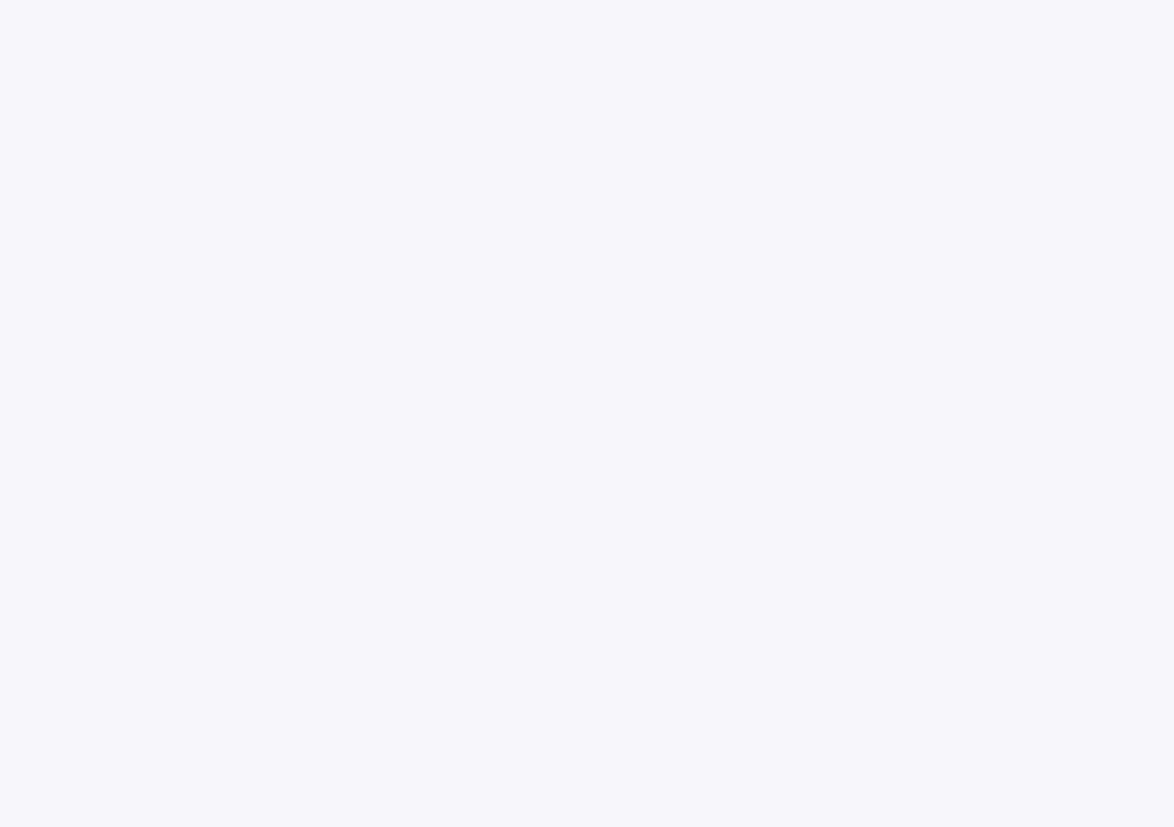 scroll, scrollTop: 0, scrollLeft: 0, axis: both 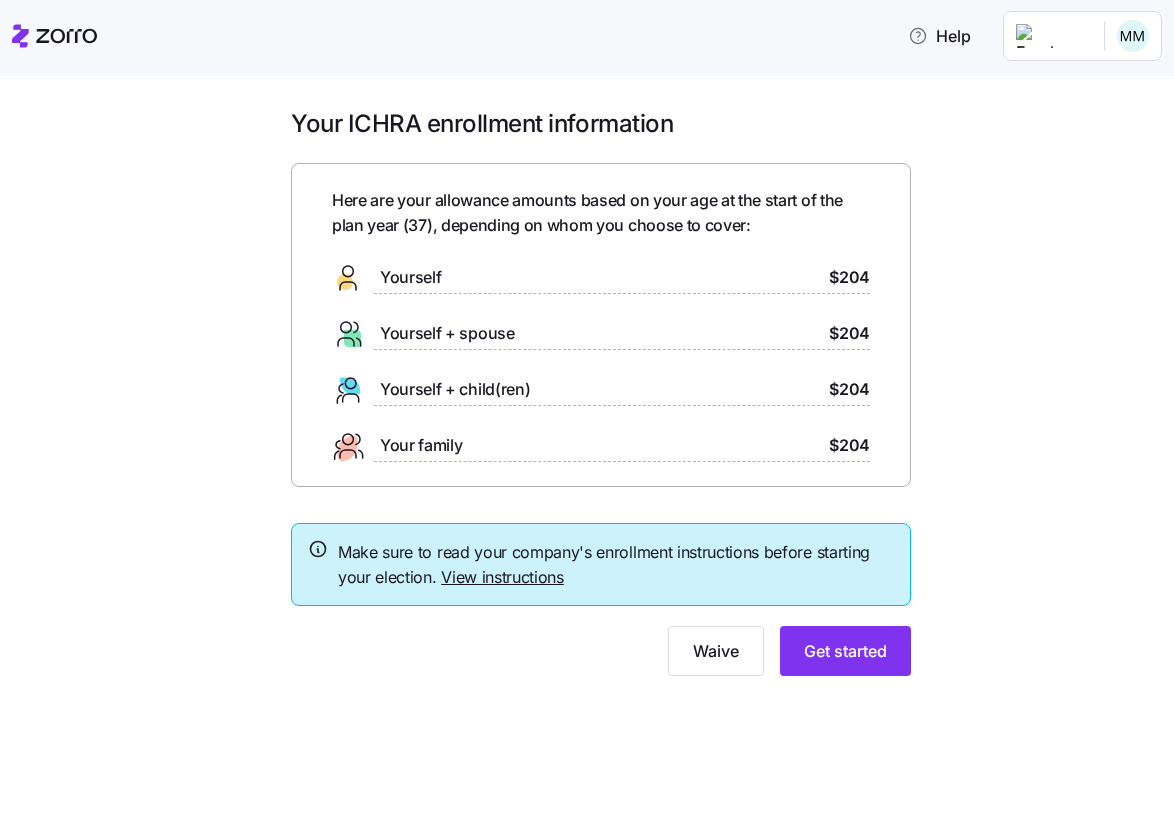 click 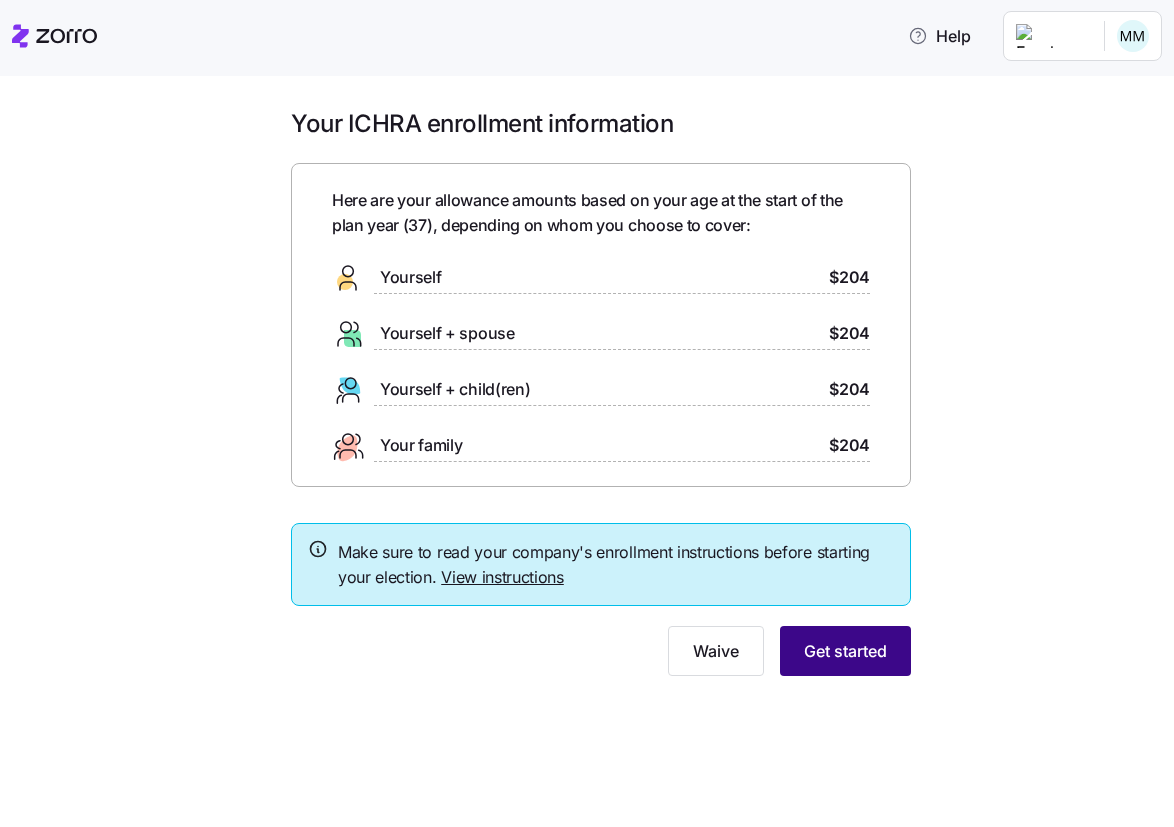 click on "Get started" at bounding box center [845, 651] 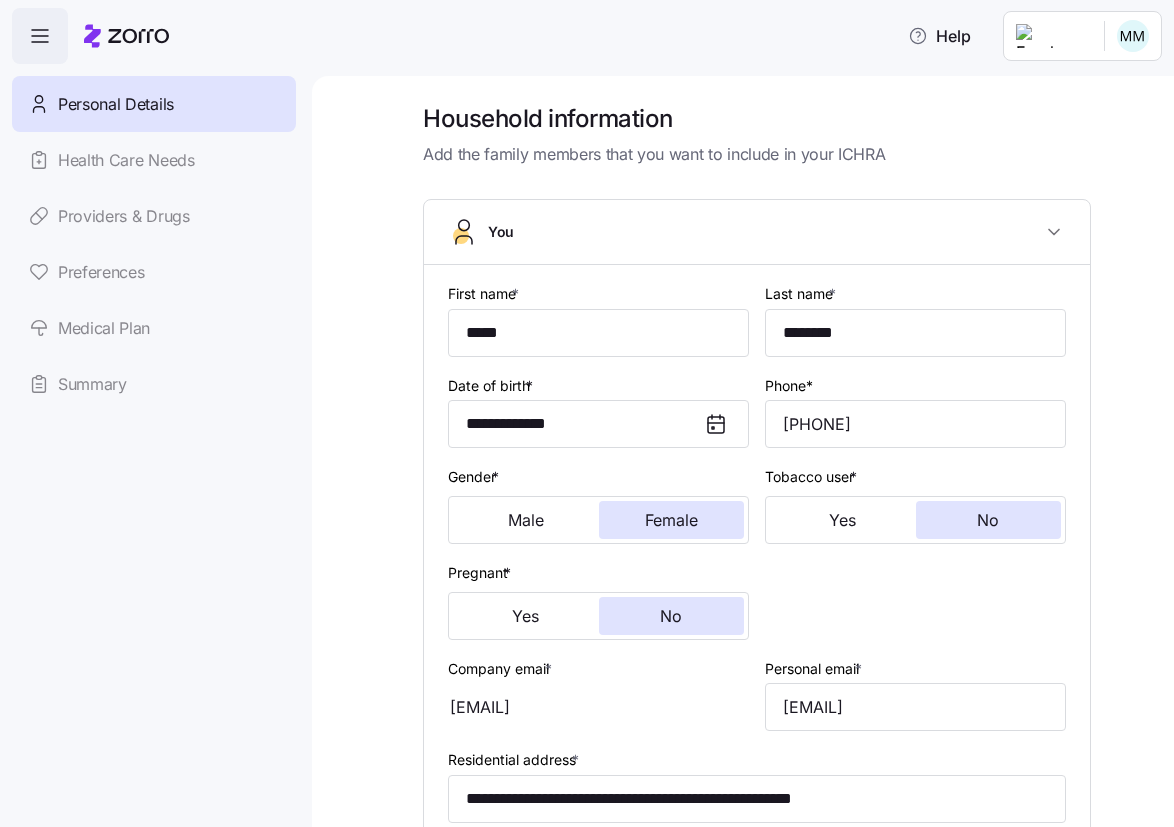 scroll, scrollTop: 0, scrollLeft: 0, axis: both 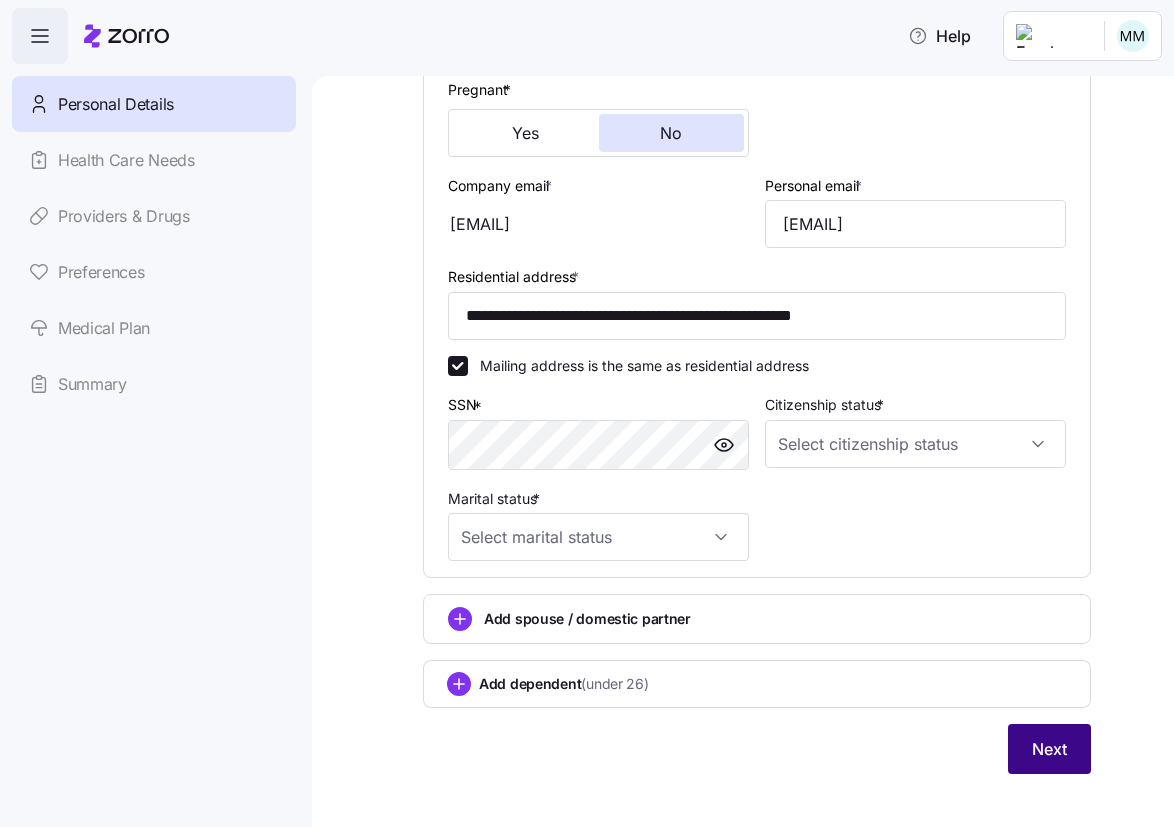click on "Next" at bounding box center [1049, 749] 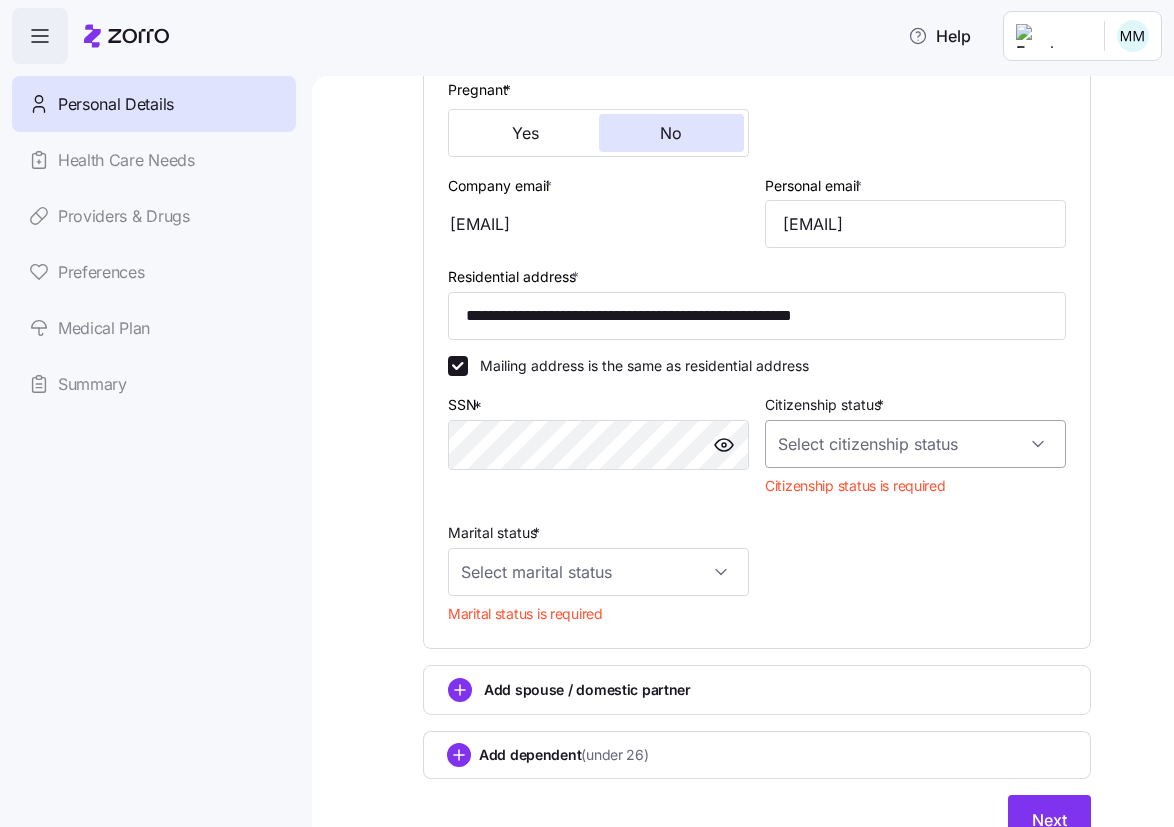 click on "Citizenship status  *" at bounding box center [915, 444] 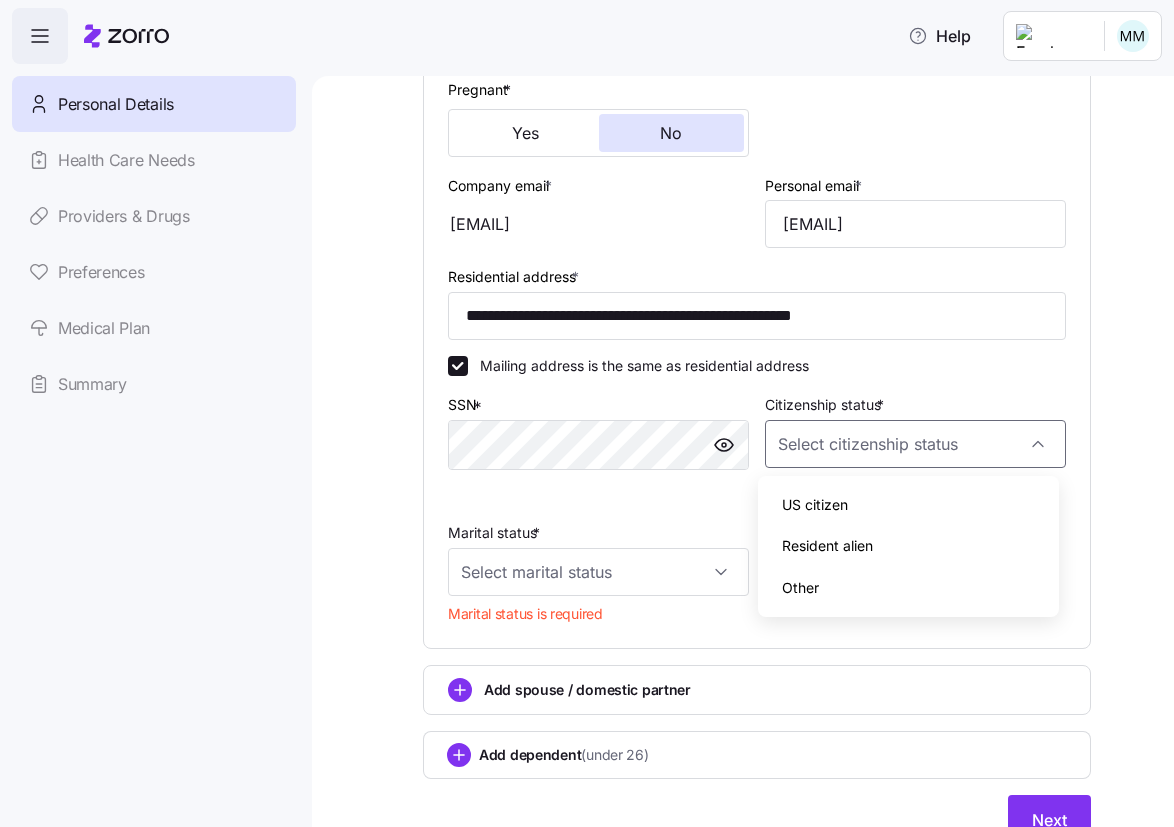 click on "US citizen" at bounding box center [908, 505] 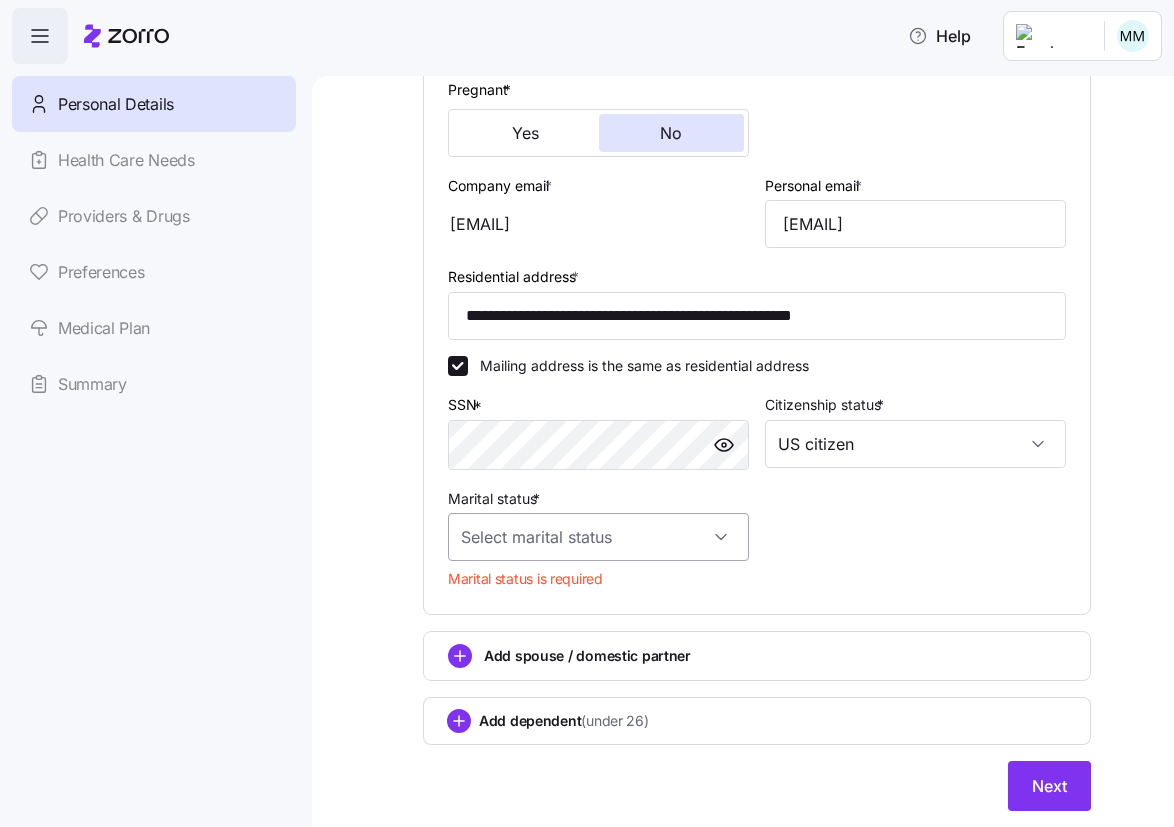 click on "Marital status  *" at bounding box center (598, 537) 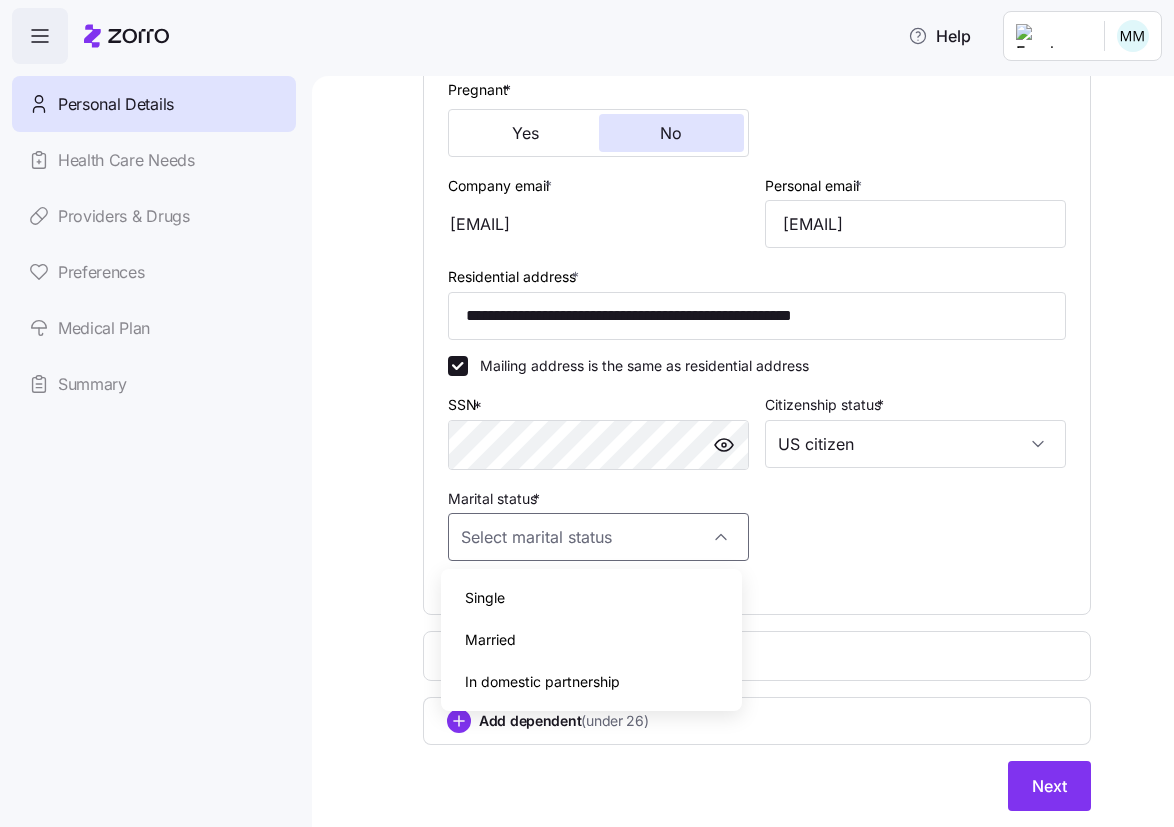 click on "Married" at bounding box center [591, 640] 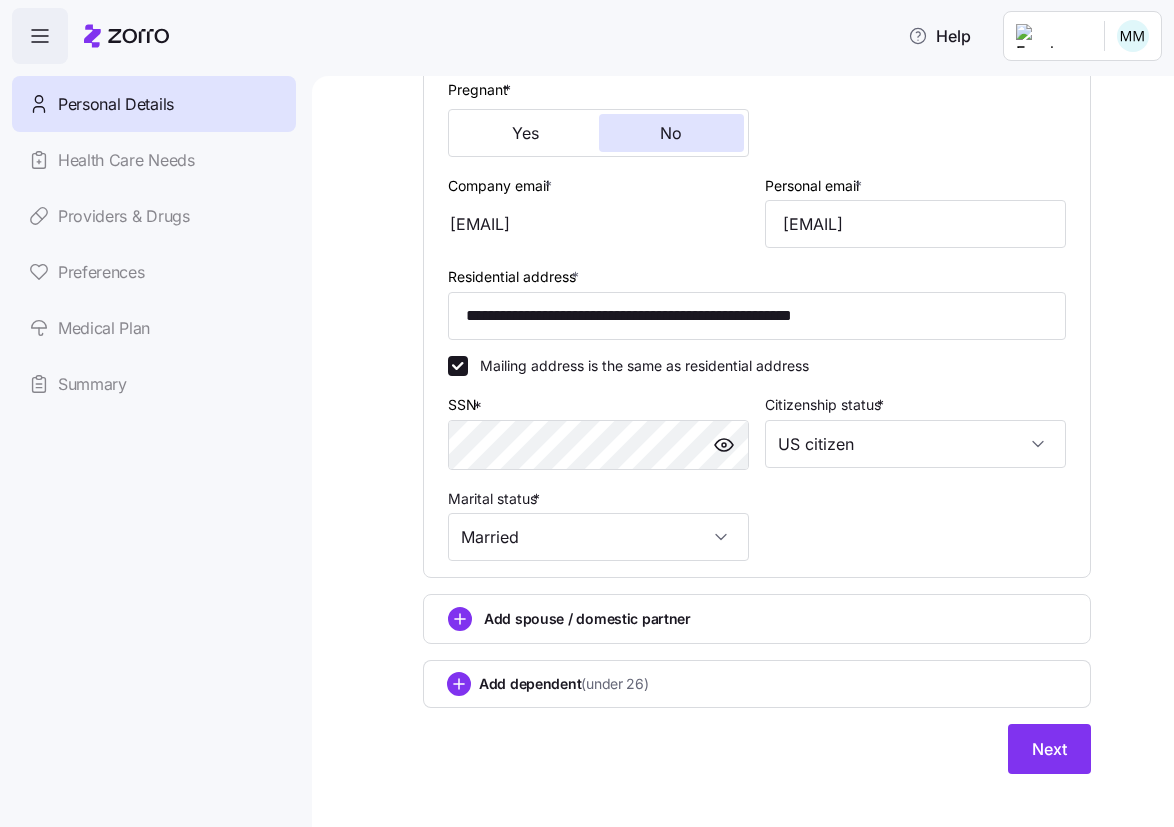 type on "Married" 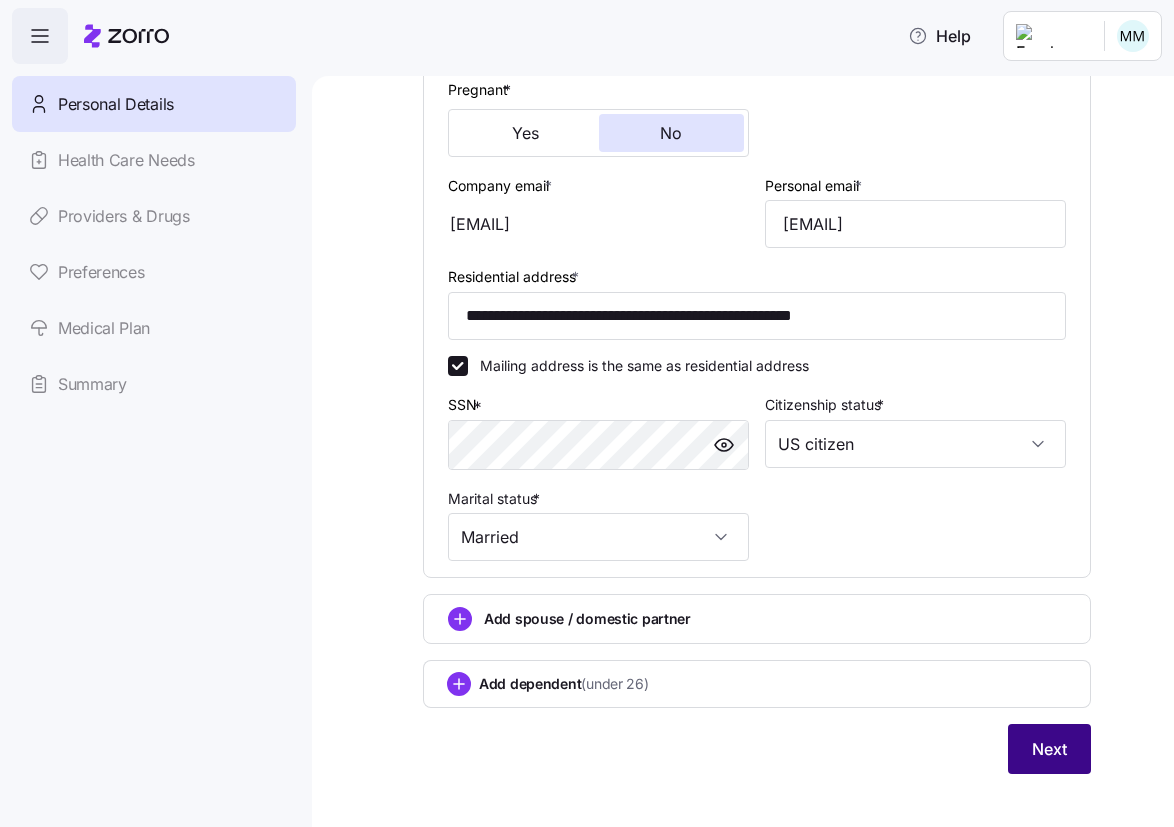 click on "Next" at bounding box center [1049, 749] 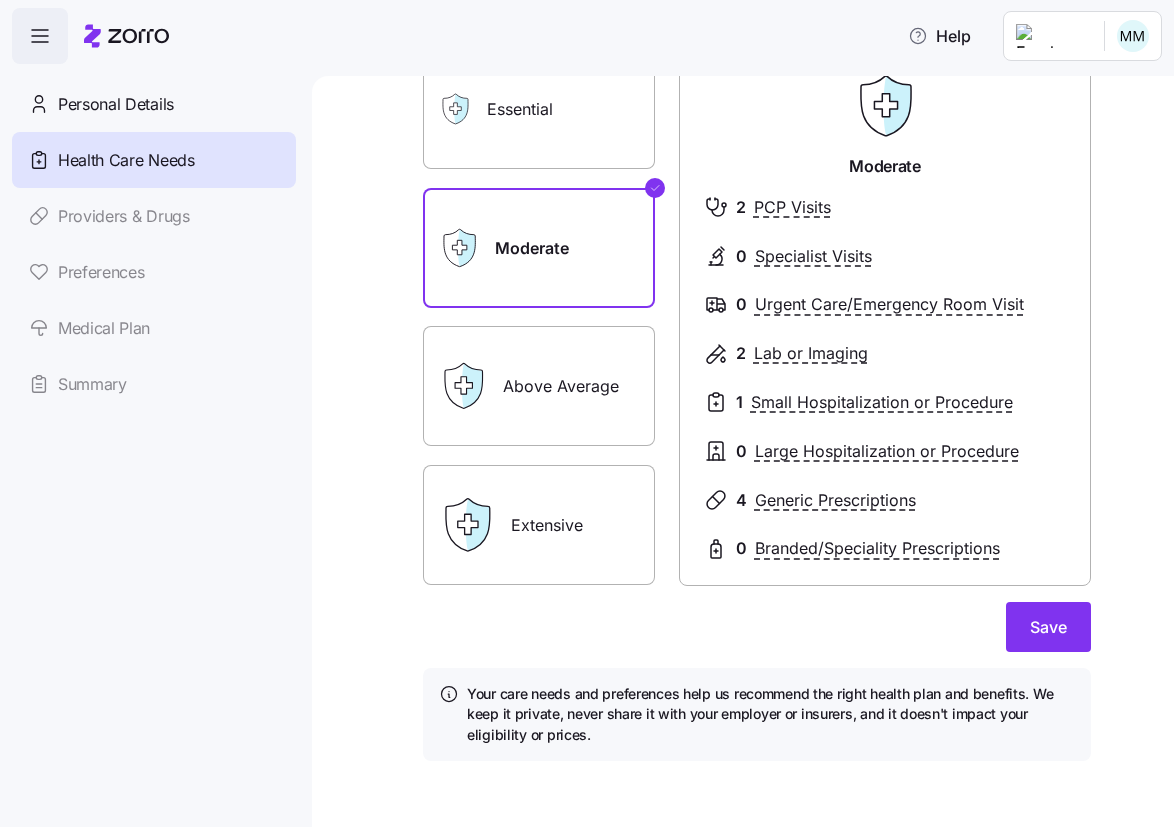 scroll, scrollTop: 173, scrollLeft: 0, axis: vertical 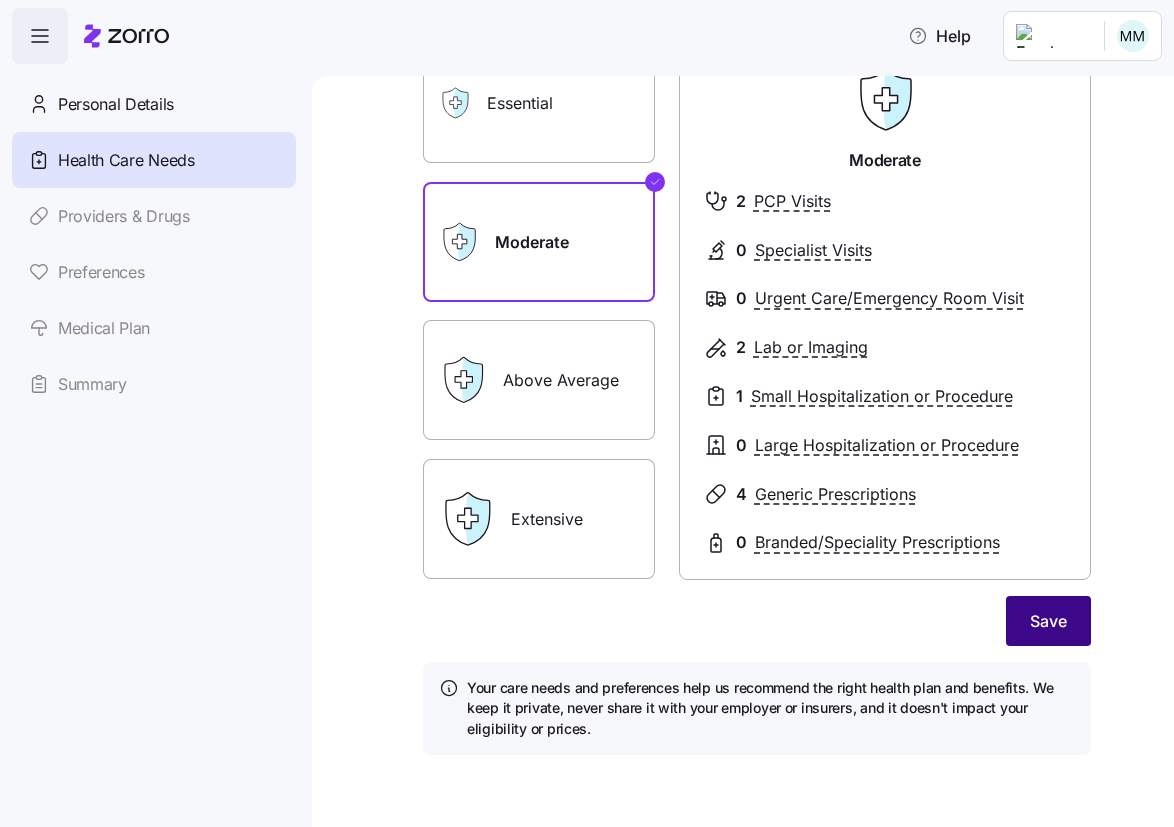 click on "Save" at bounding box center [1048, 621] 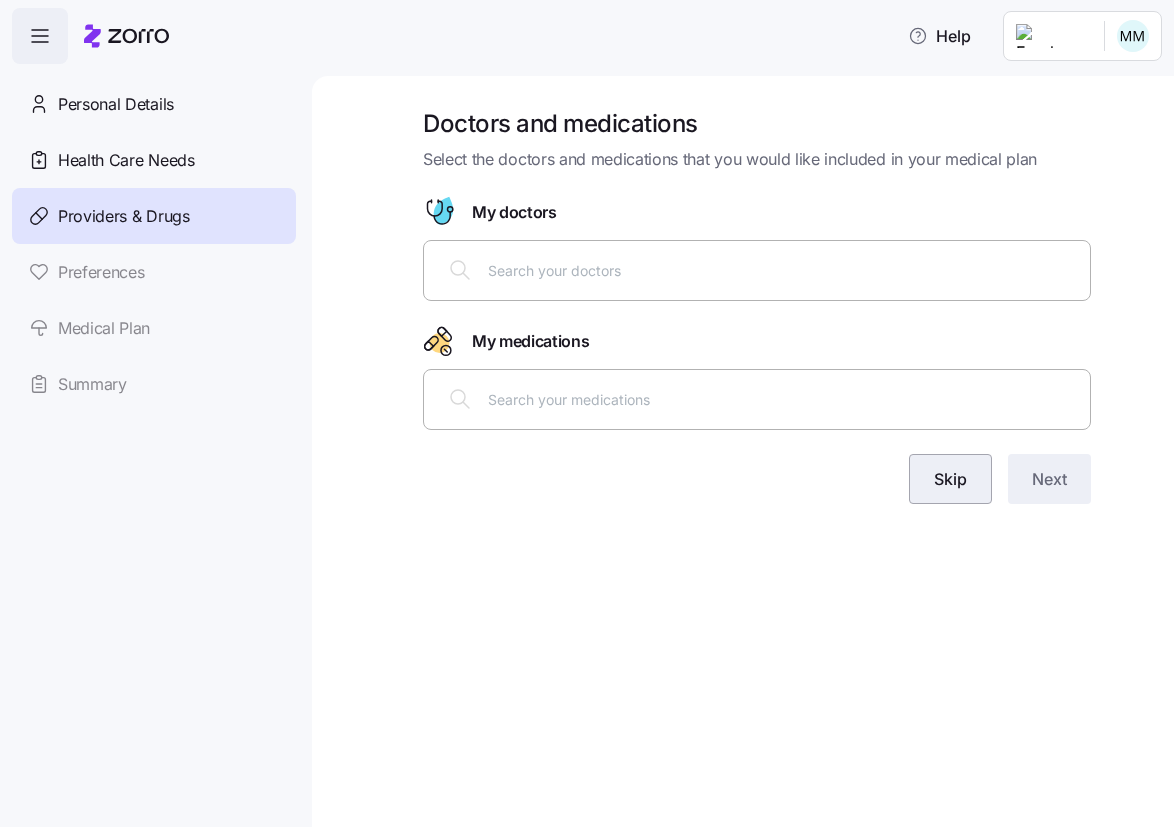 click on "Skip" at bounding box center (950, 479) 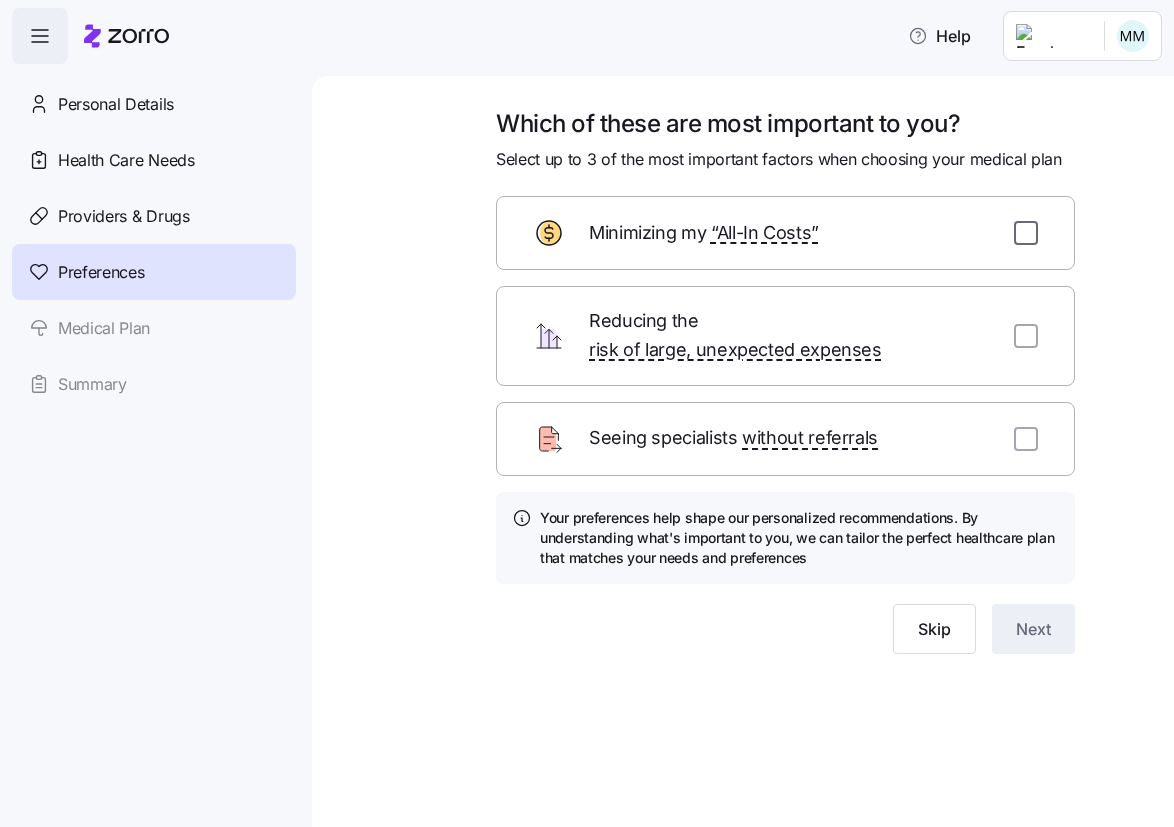 click at bounding box center [1026, 233] 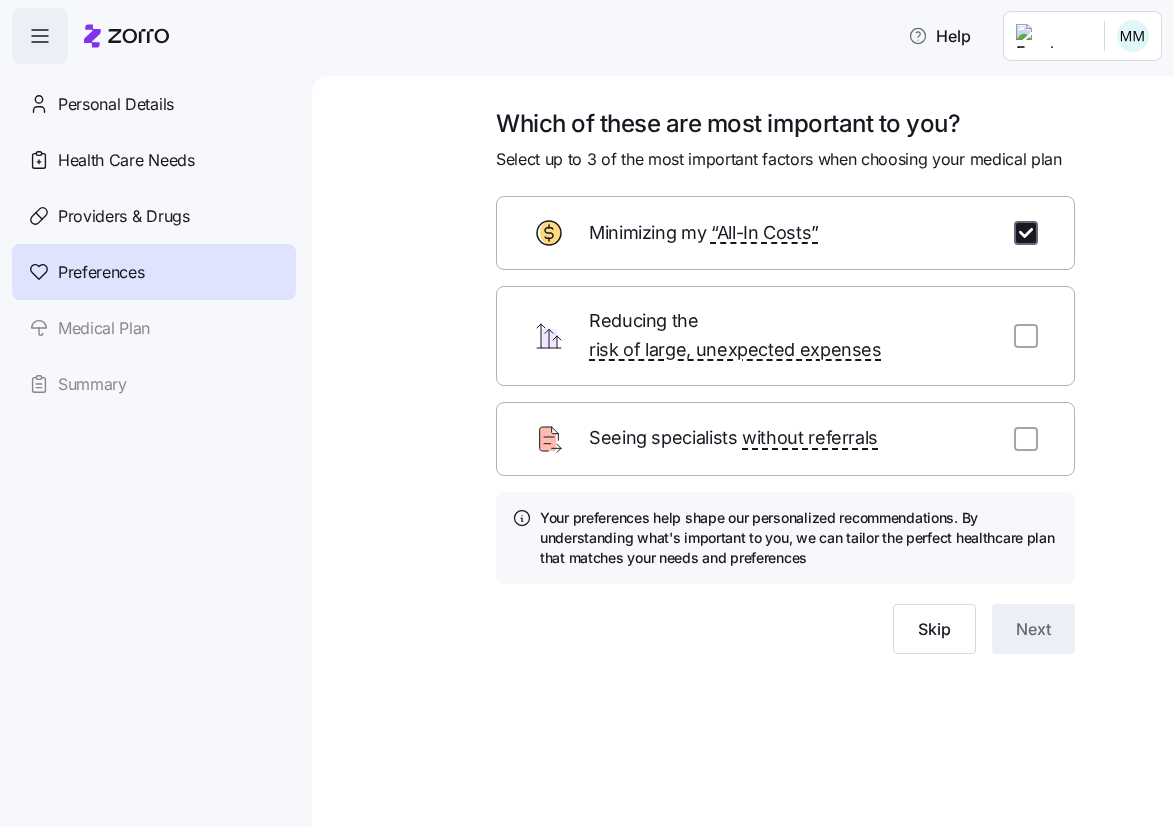 checkbox on "true" 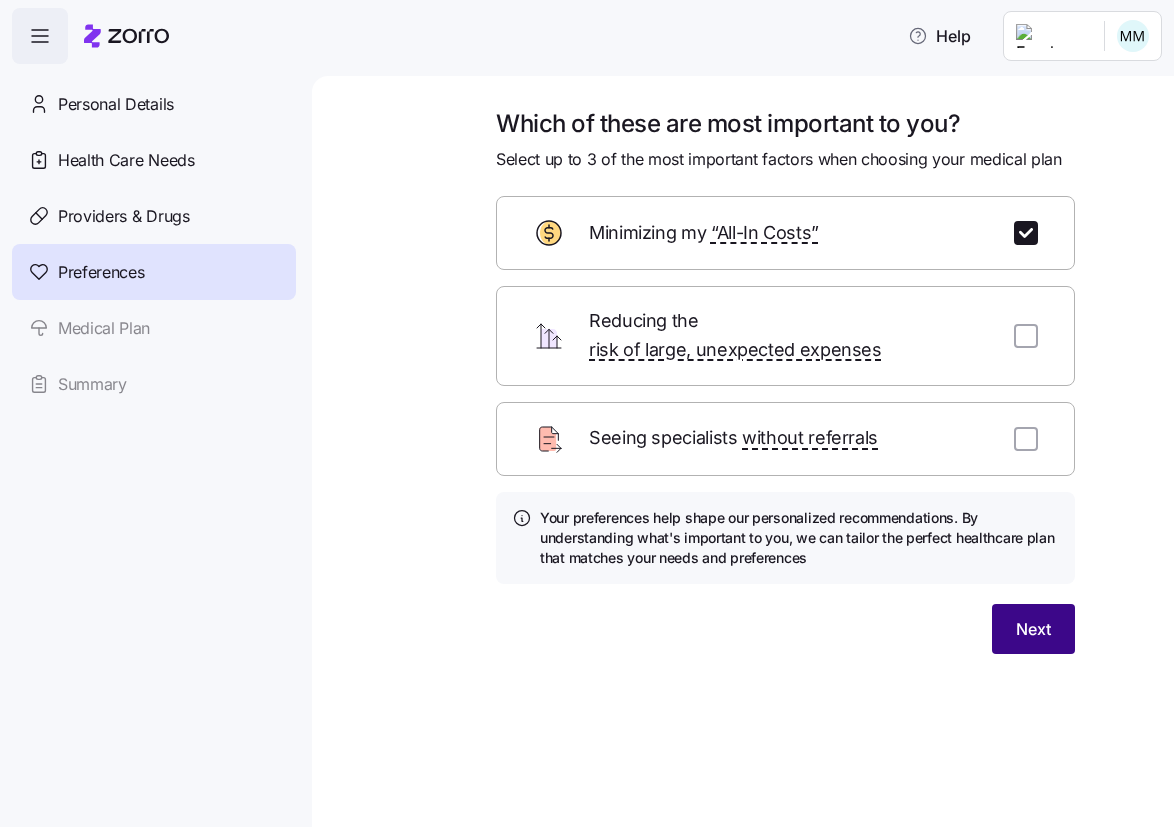 click on "Next" at bounding box center [1033, 629] 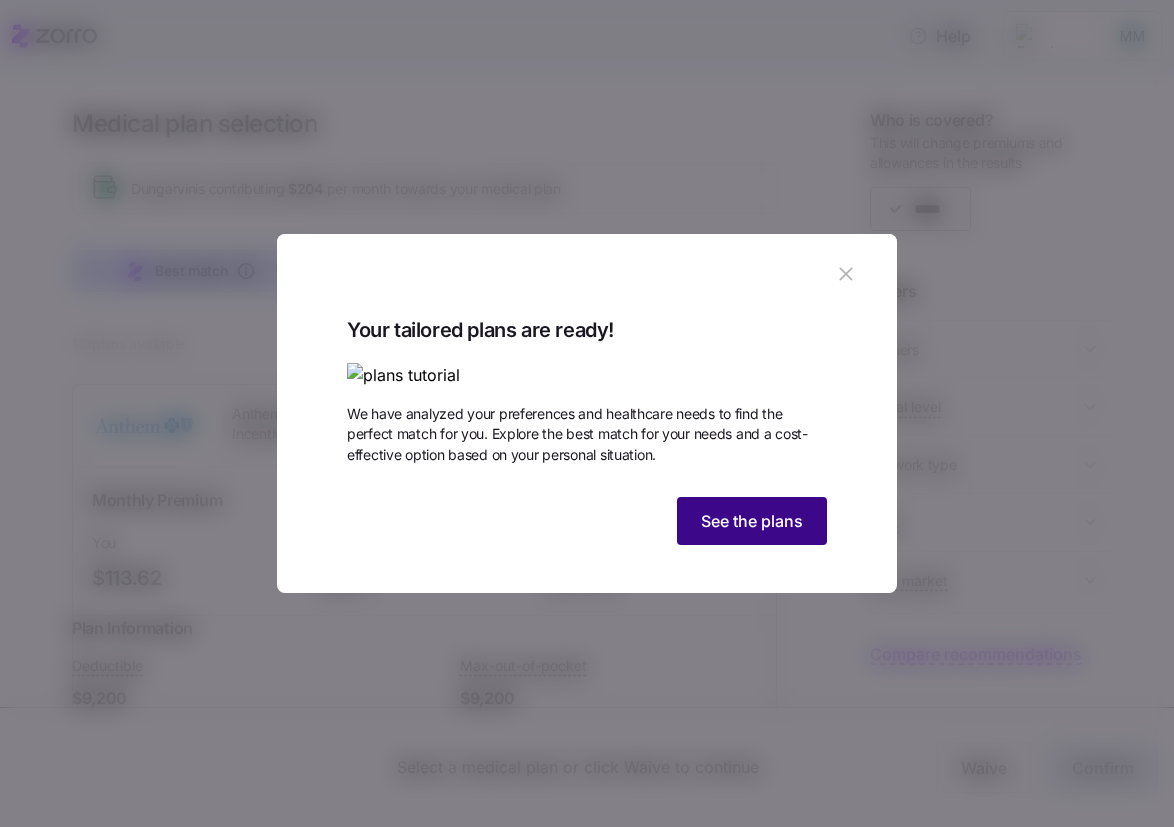 click on "See the plans" at bounding box center (752, 521) 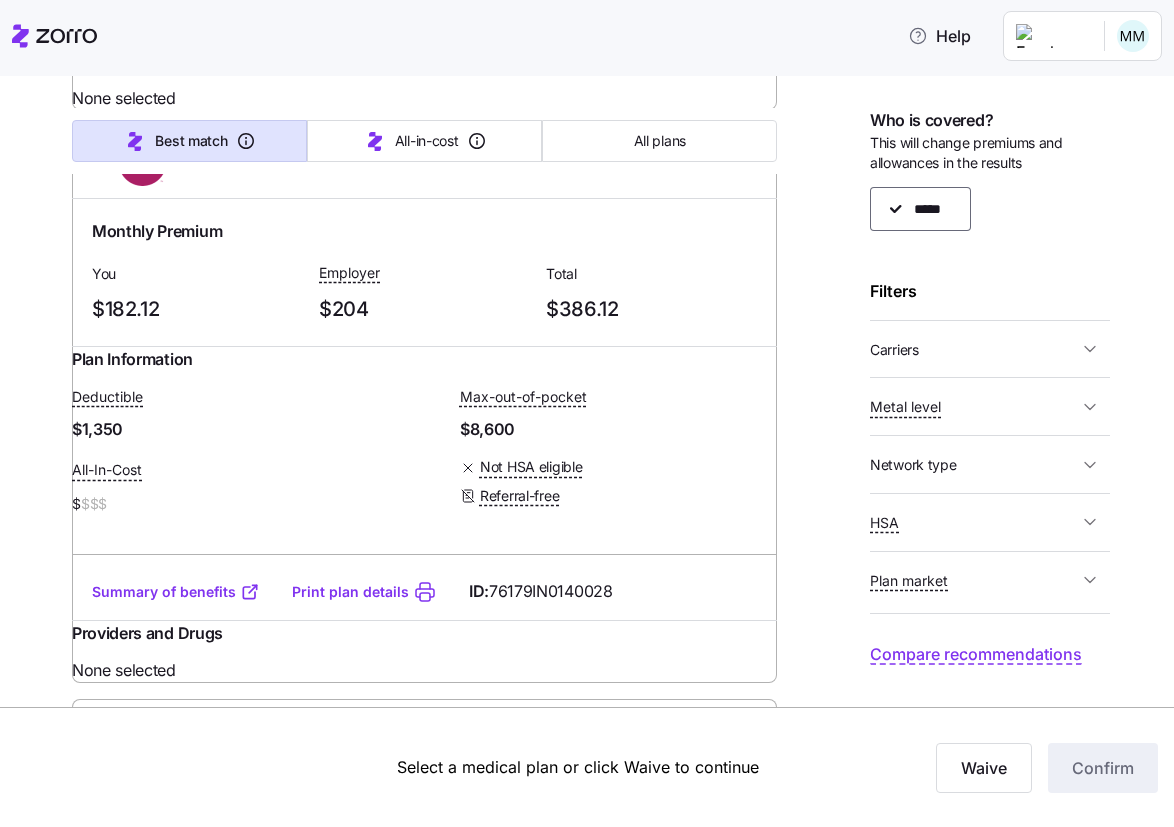 scroll, scrollTop: 2021, scrollLeft: 0, axis: vertical 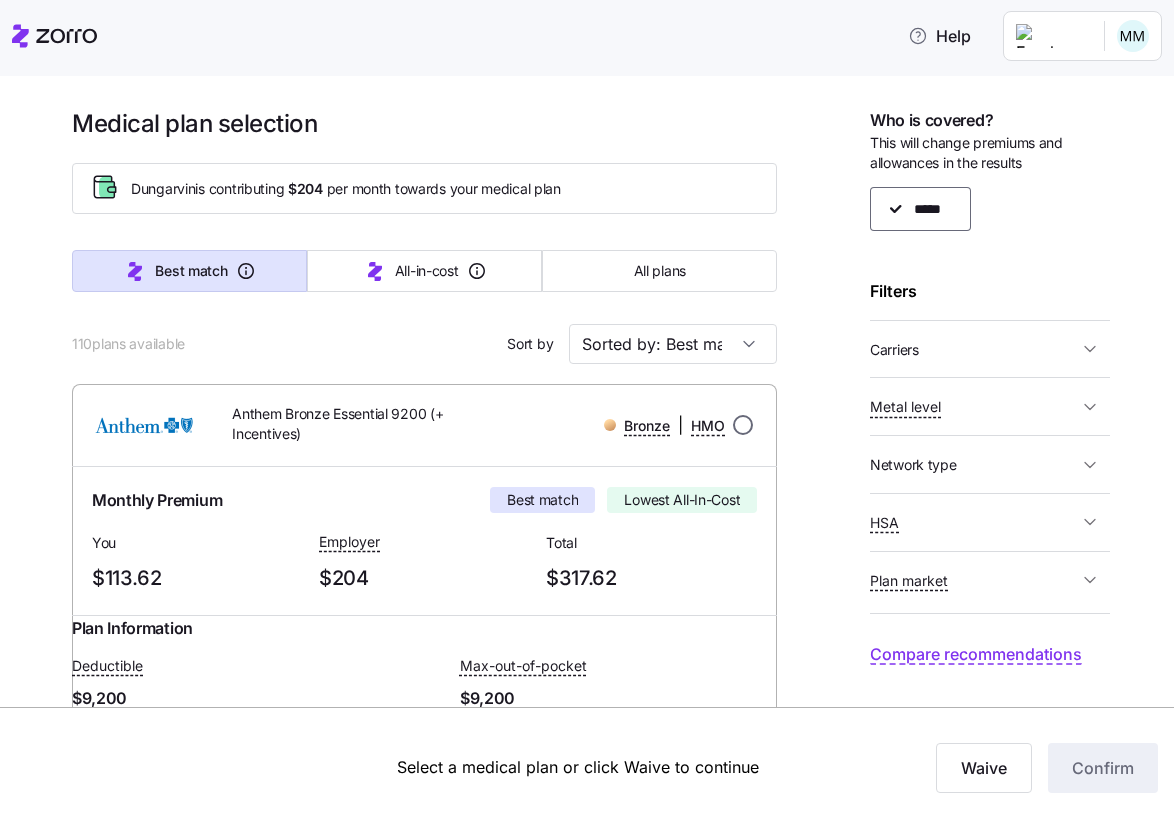 click at bounding box center (743, 425) 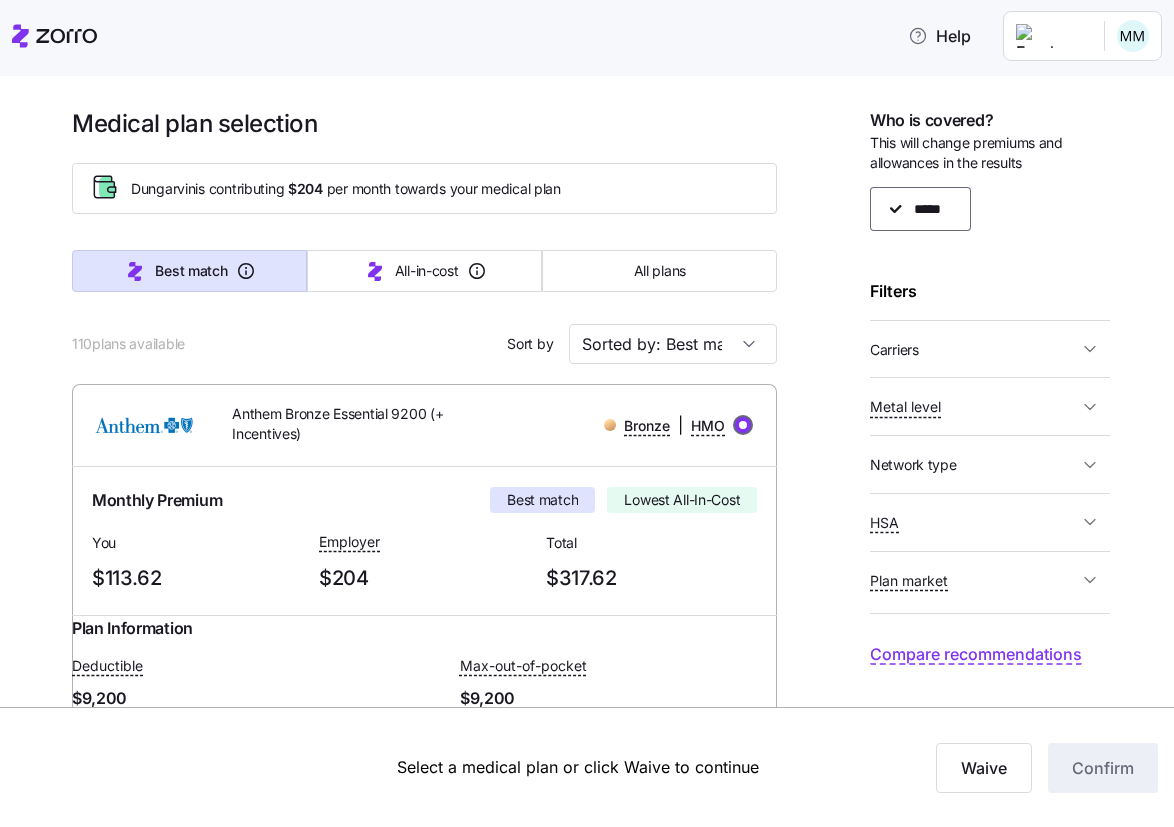 radio on "true" 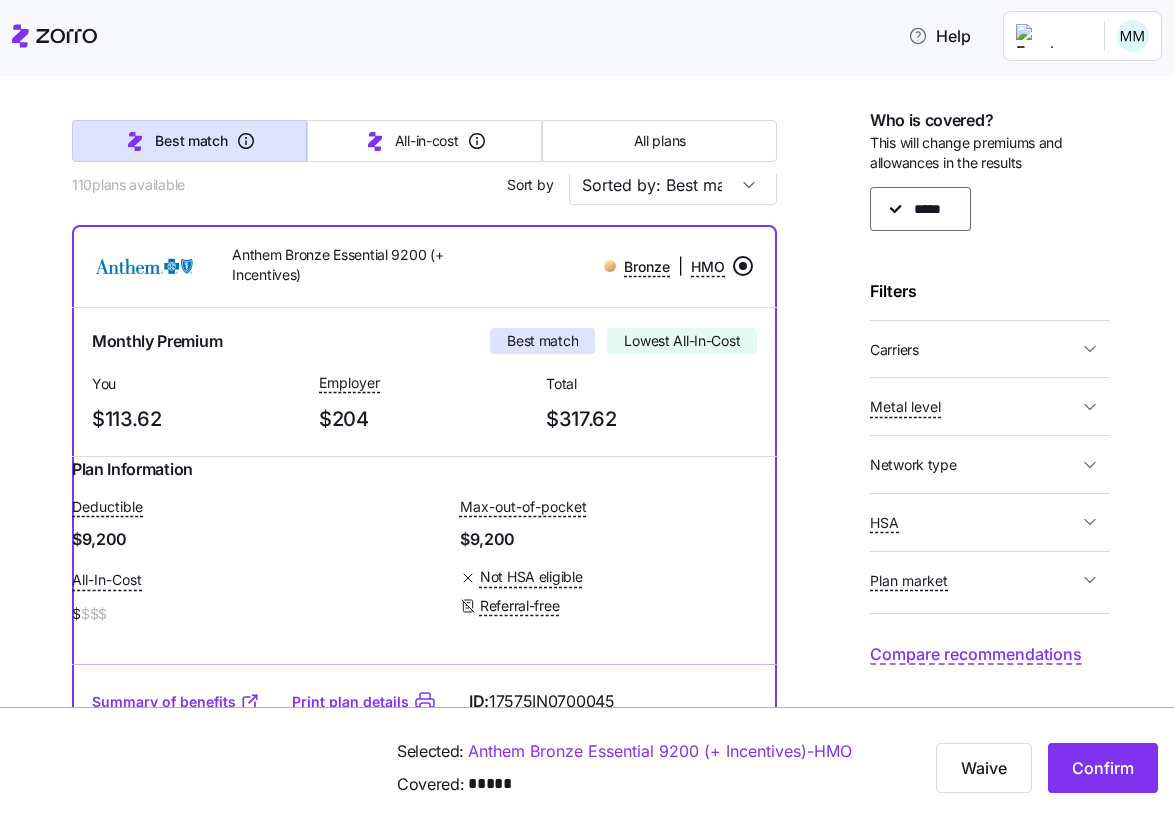scroll, scrollTop: 67, scrollLeft: 0, axis: vertical 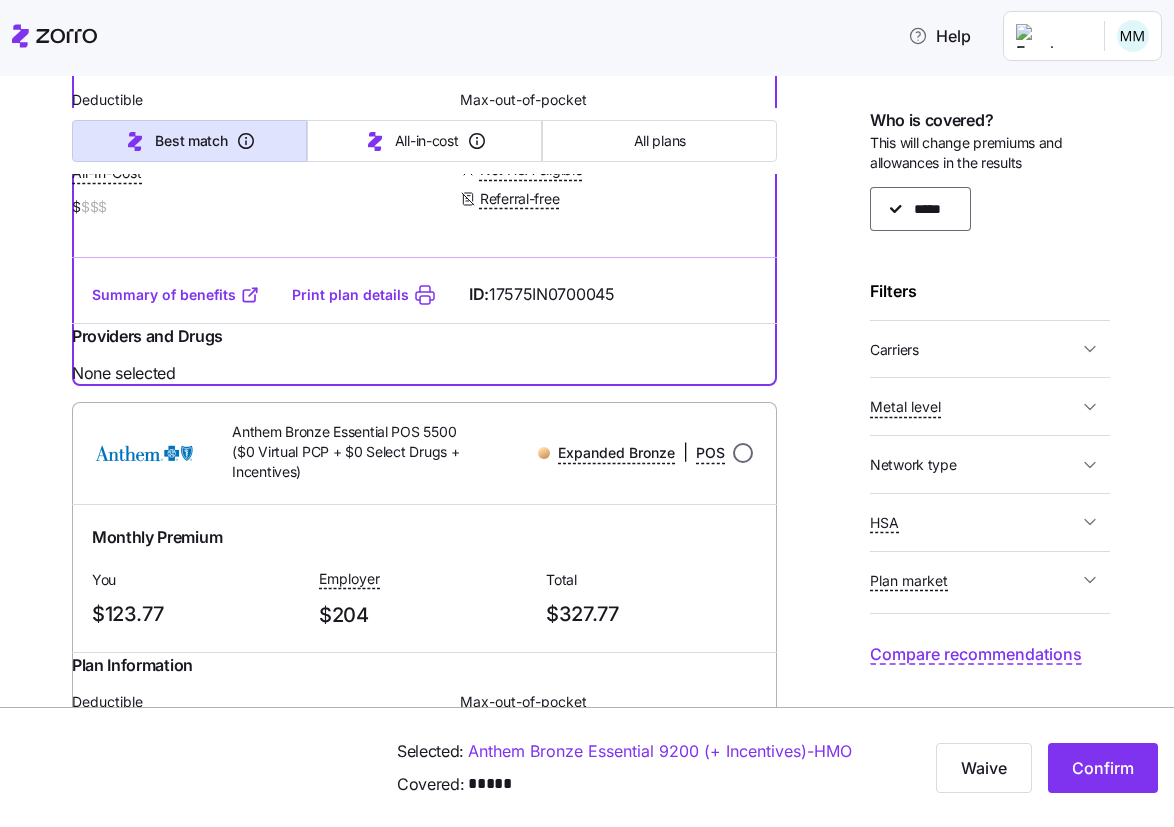 click at bounding box center [743, 453] 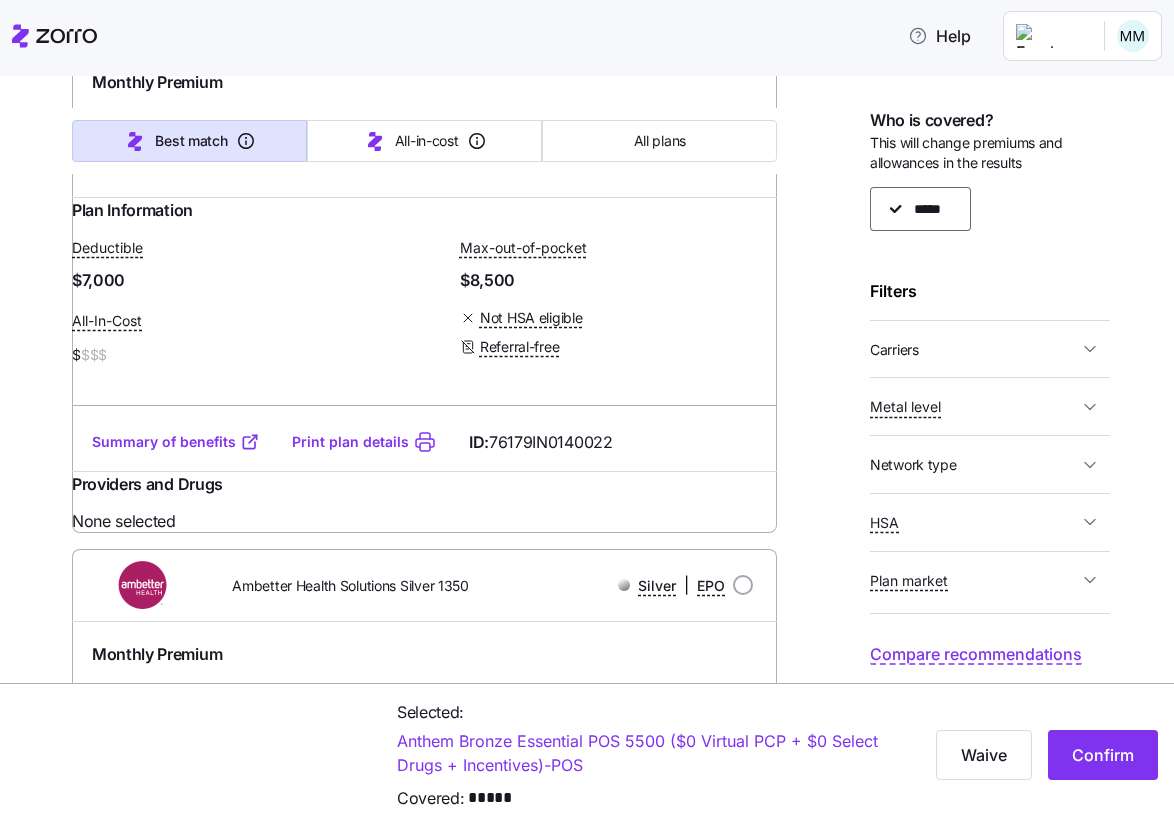scroll, scrollTop: 1461, scrollLeft: 0, axis: vertical 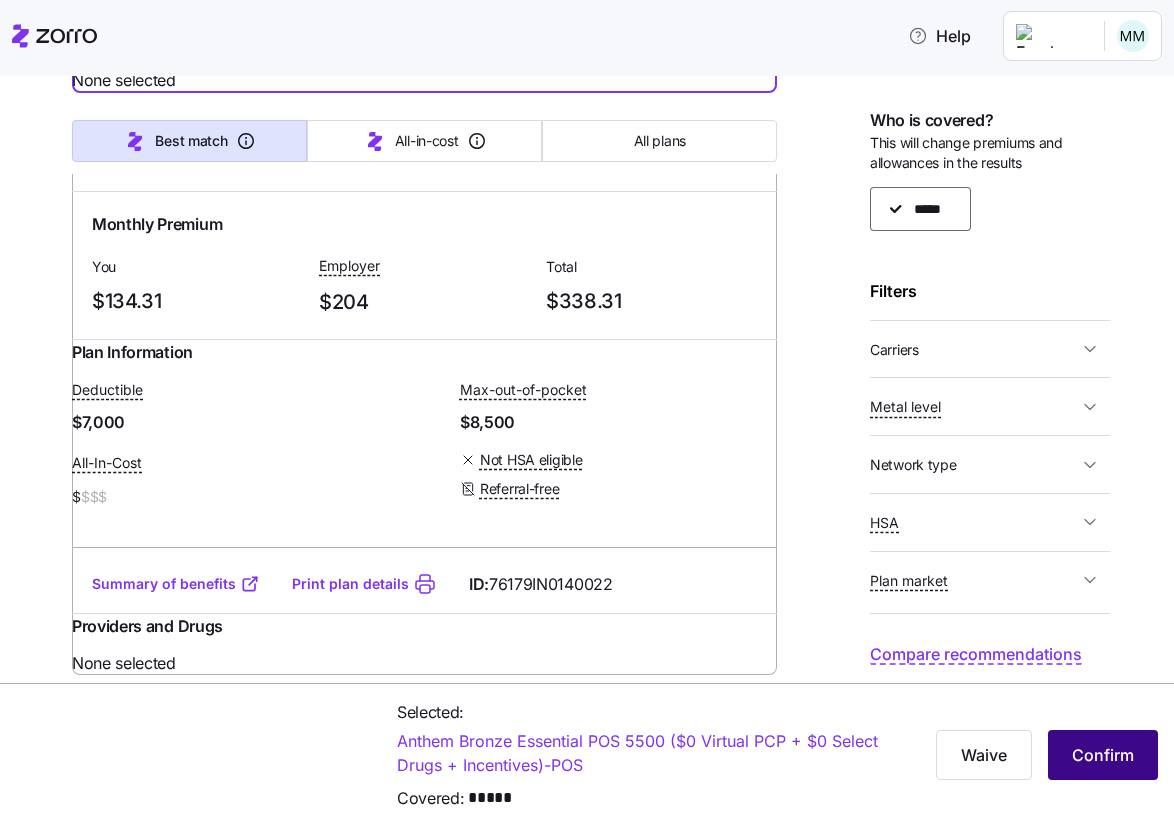 click on "Confirm" at bounding box center (1103, 755) 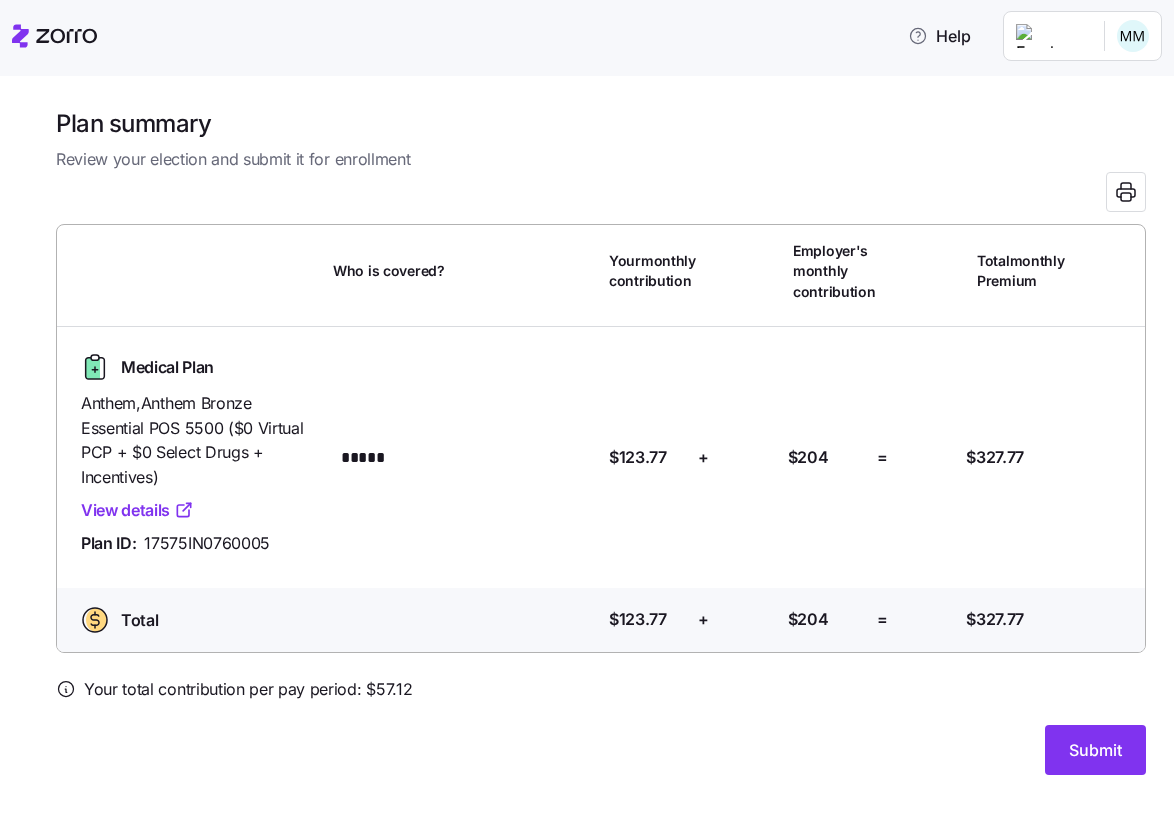 click on "Submit" at bounding box center (1095, 750) 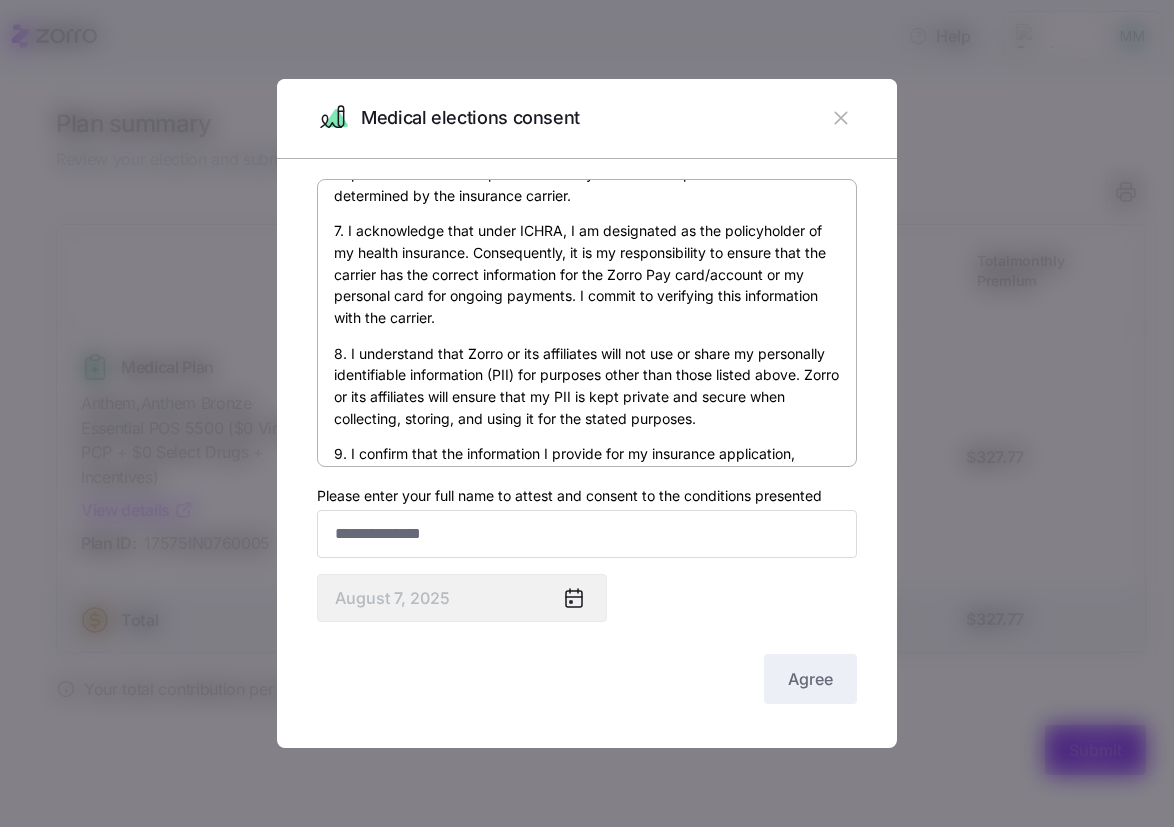 scroll, scrollTop: 1192, scrollLeft: 0, axis: vertical 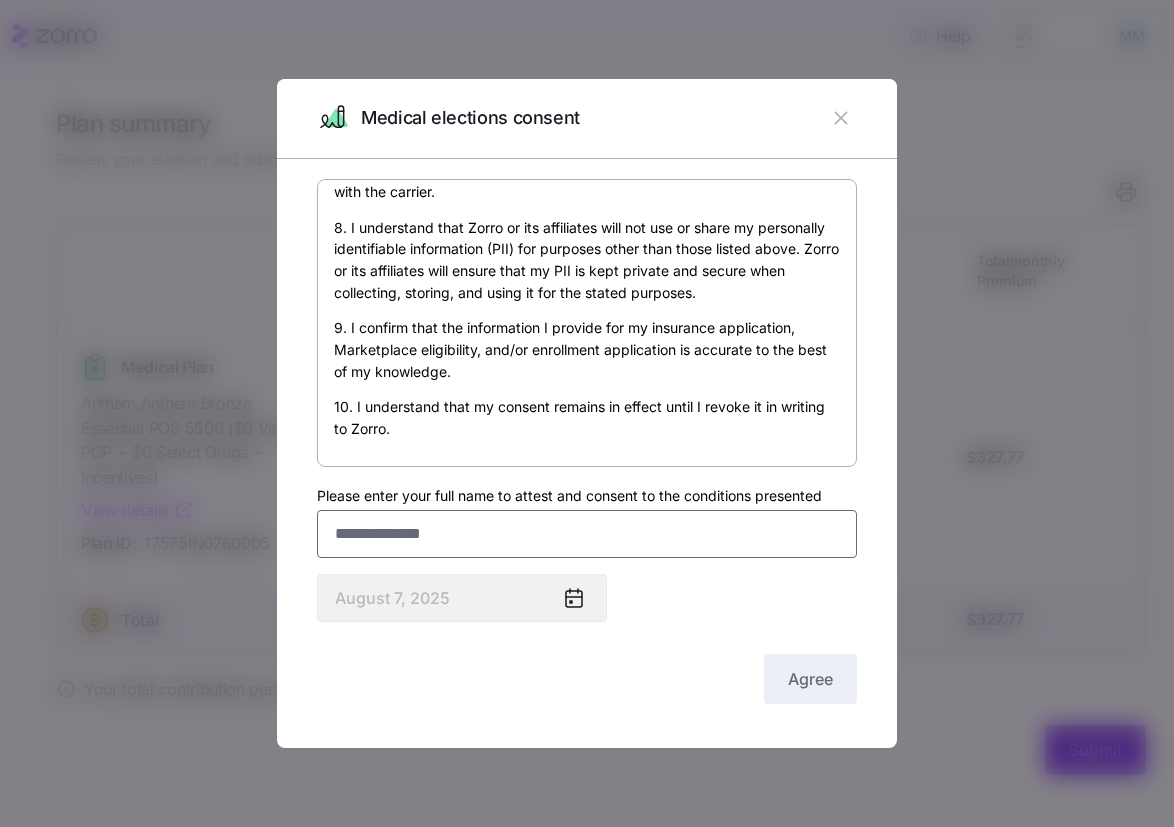 click on "Please enter your full name to attest and consent to the conditions presented" at bounding box center (587, 534) 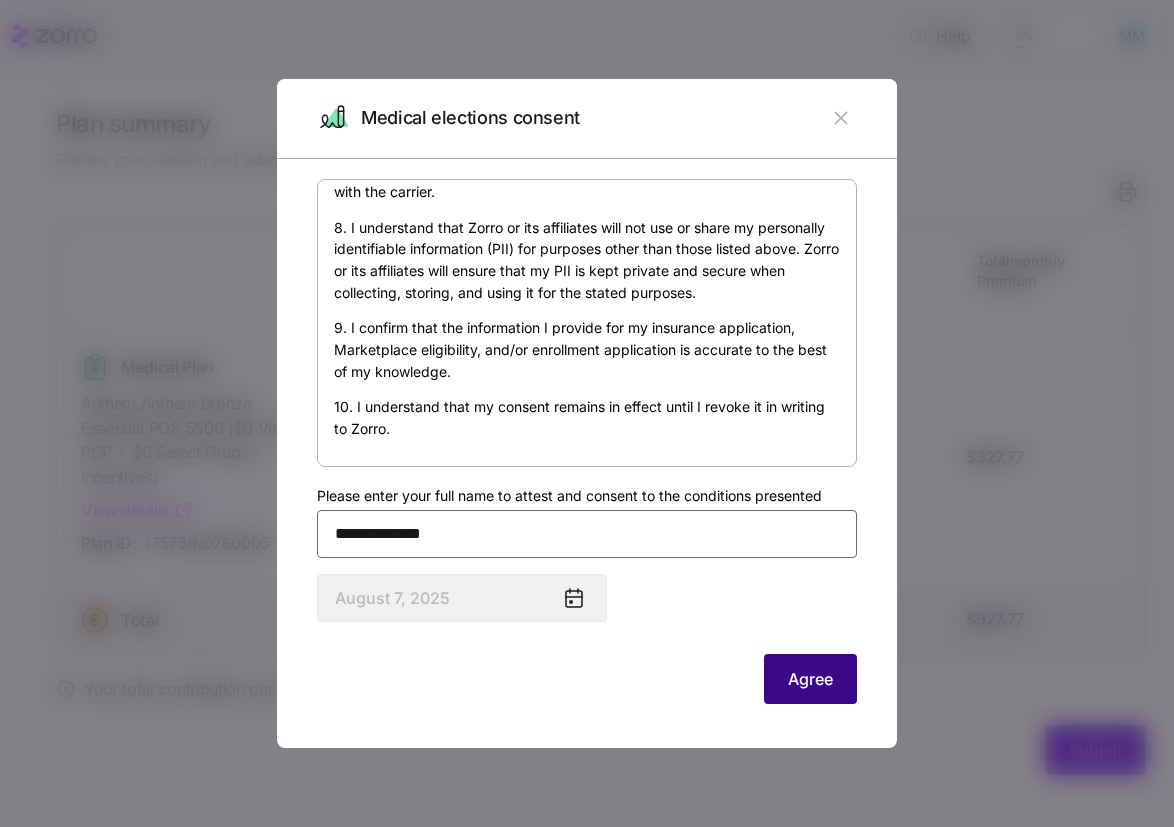type on "**********" 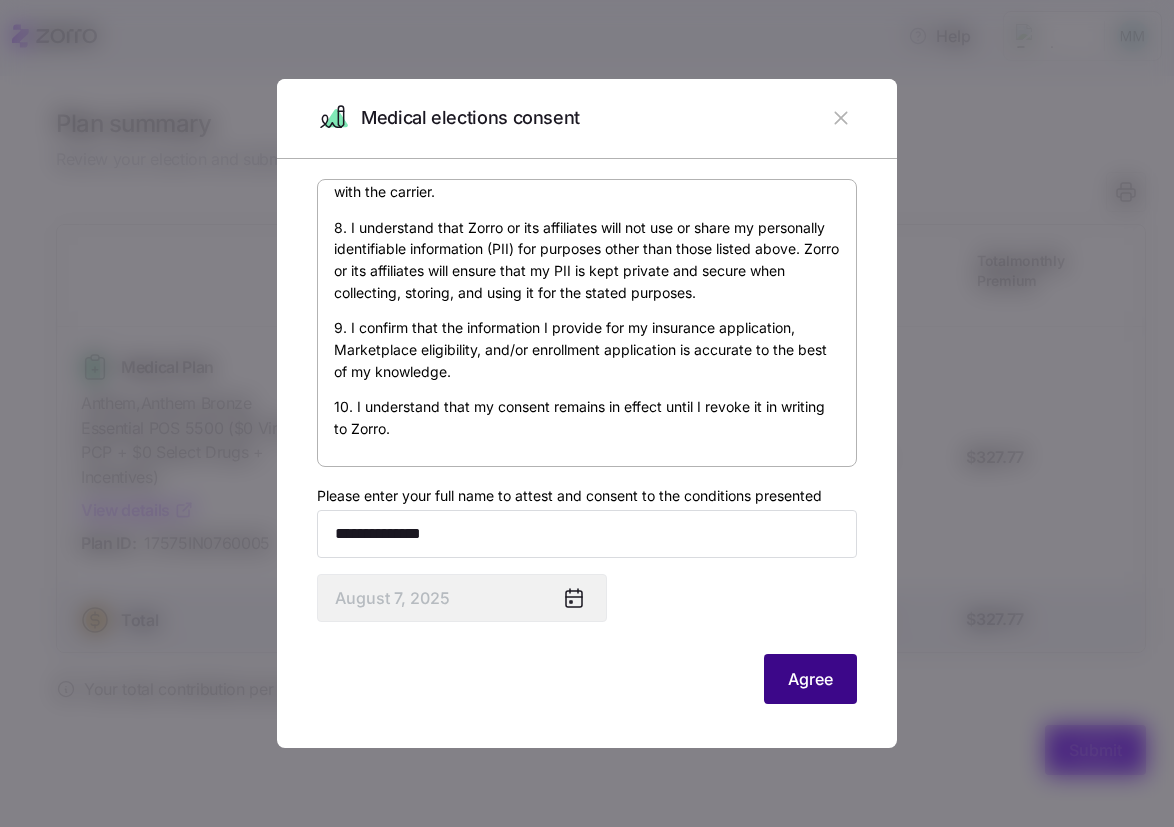 click on "Agree" at bounding box center [810, 679] 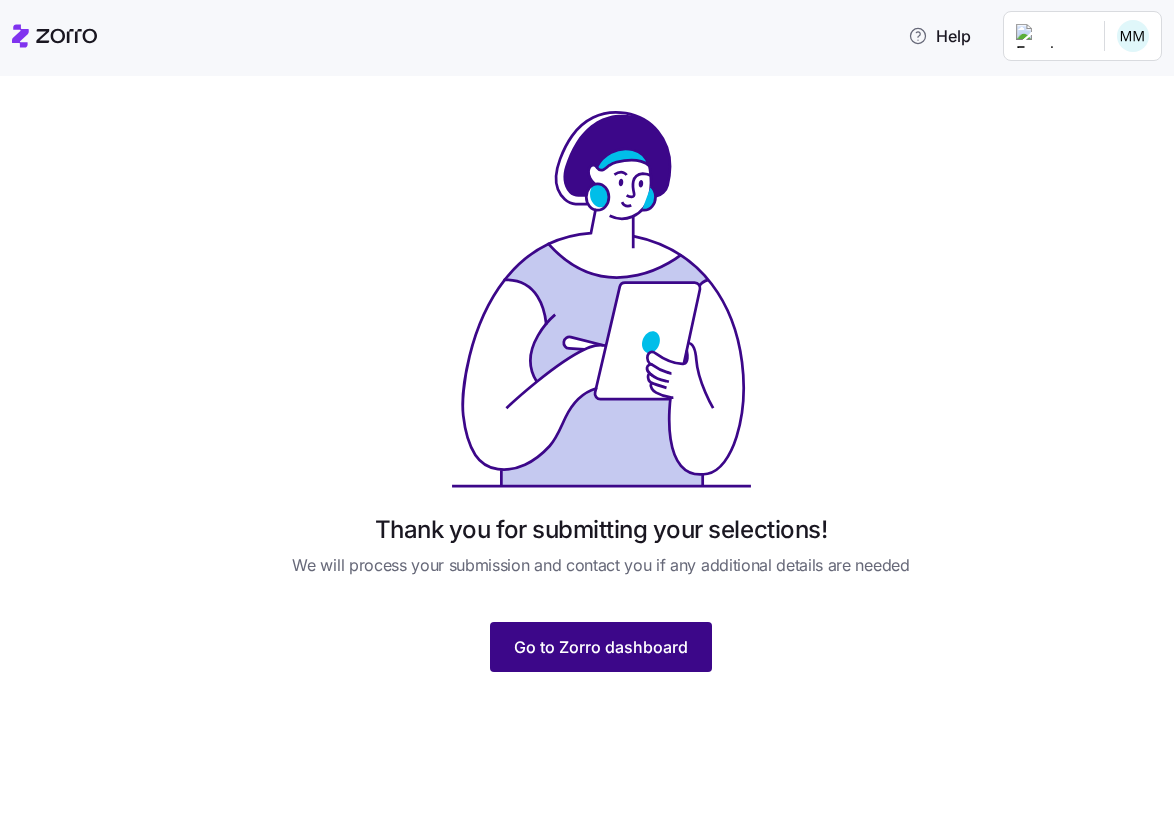 click on "Go to Zorro dashboard" at bounding box center (601, 647) 